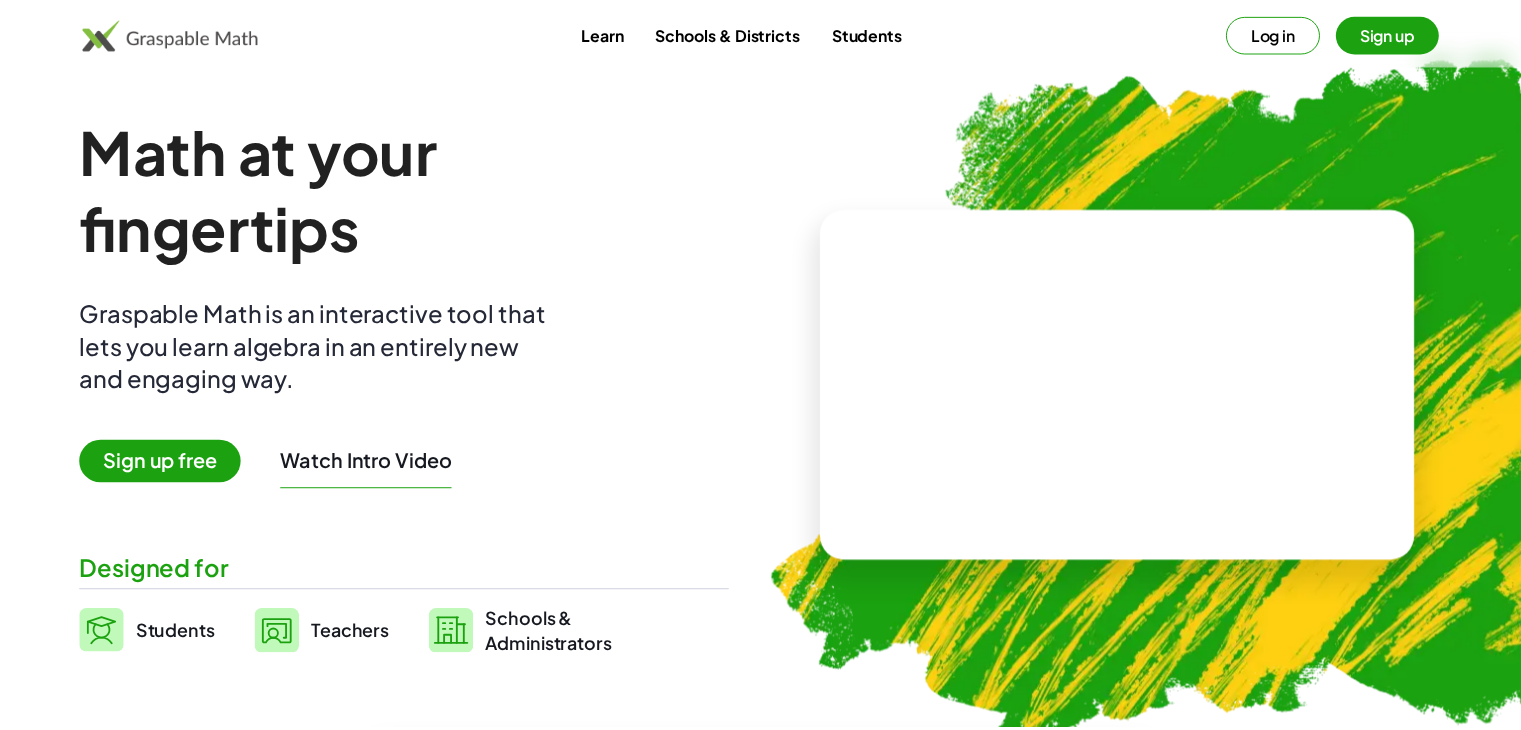 scroll, scrollTop: 0, scrollLeft: 0, axis: both 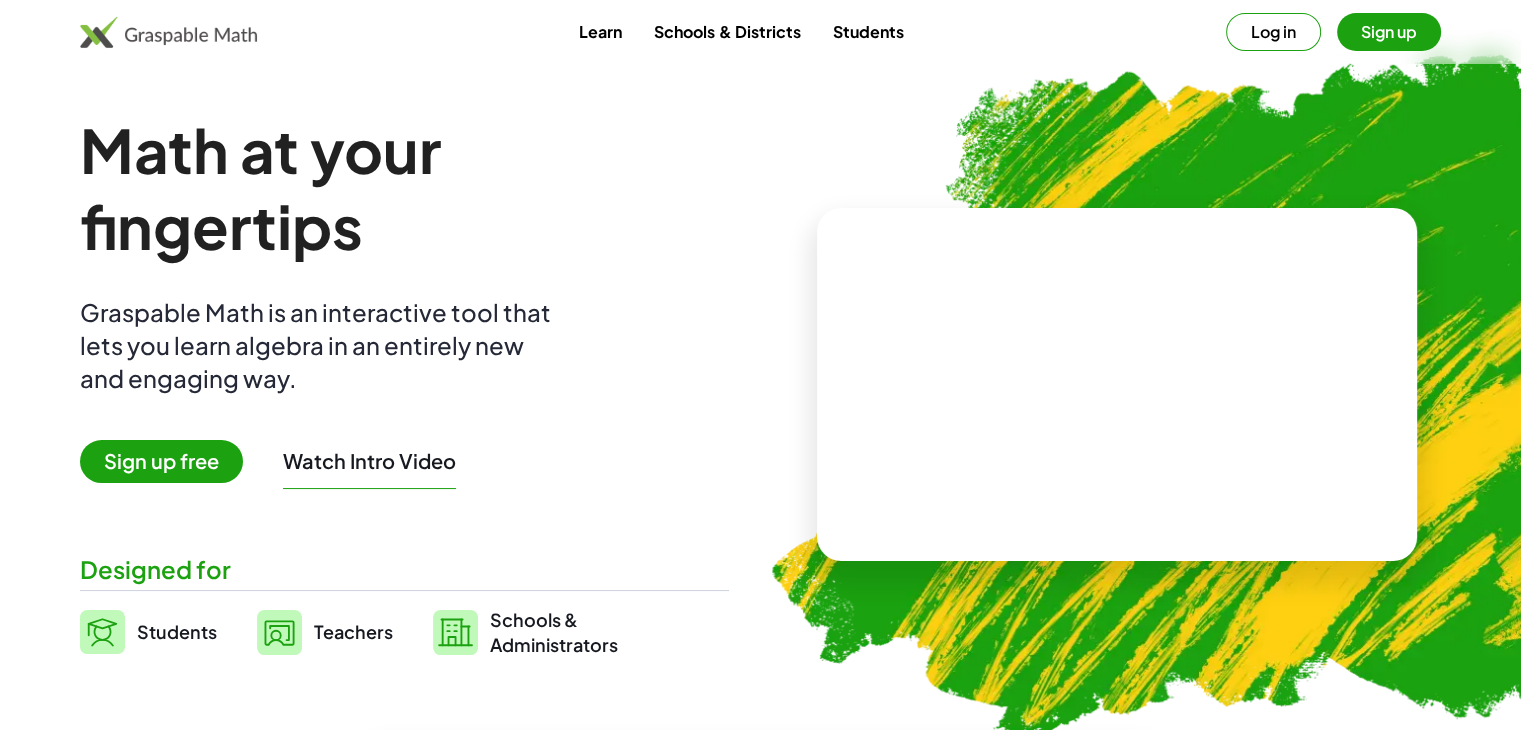 click on "Sign up free" at bounding box center [161, 461] 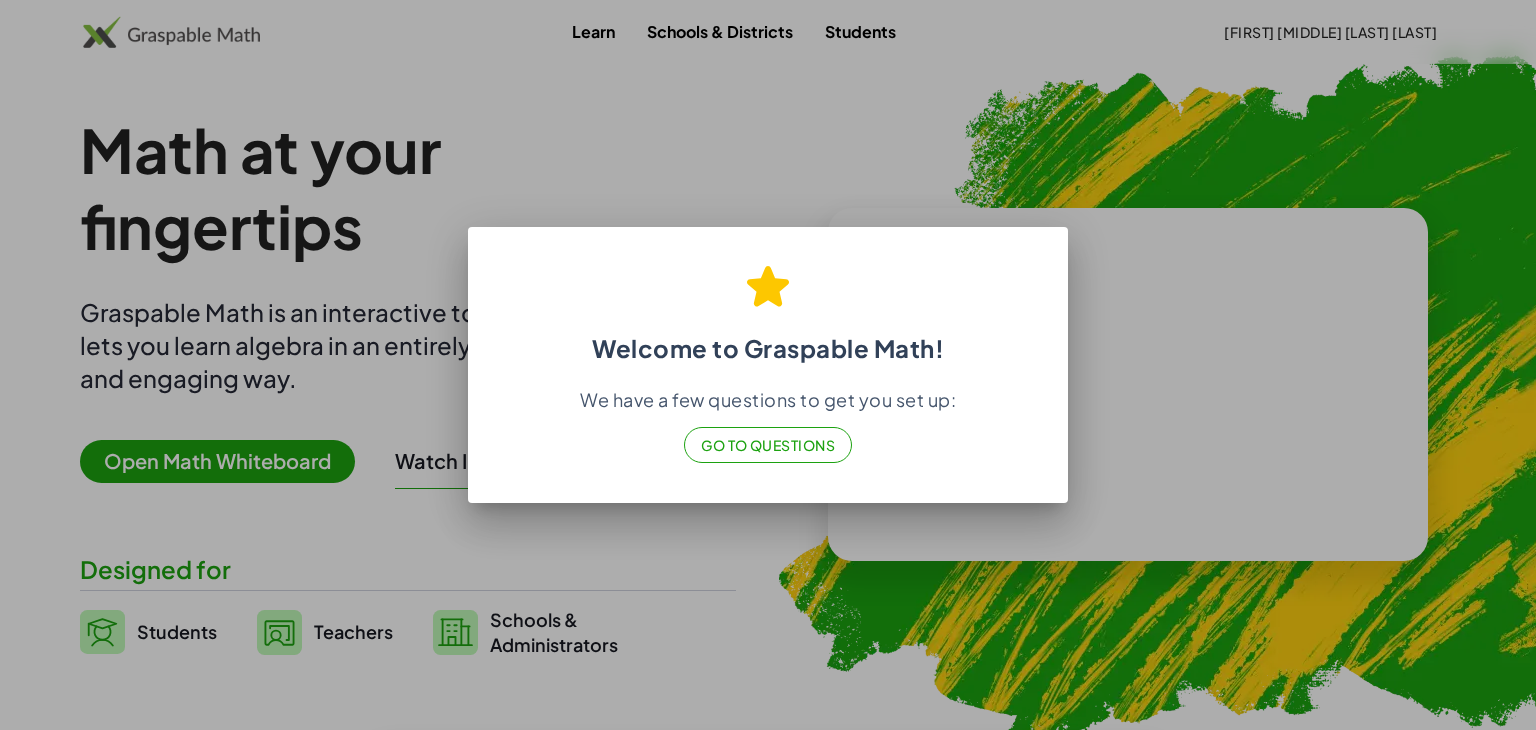 click on "Go to Questions" 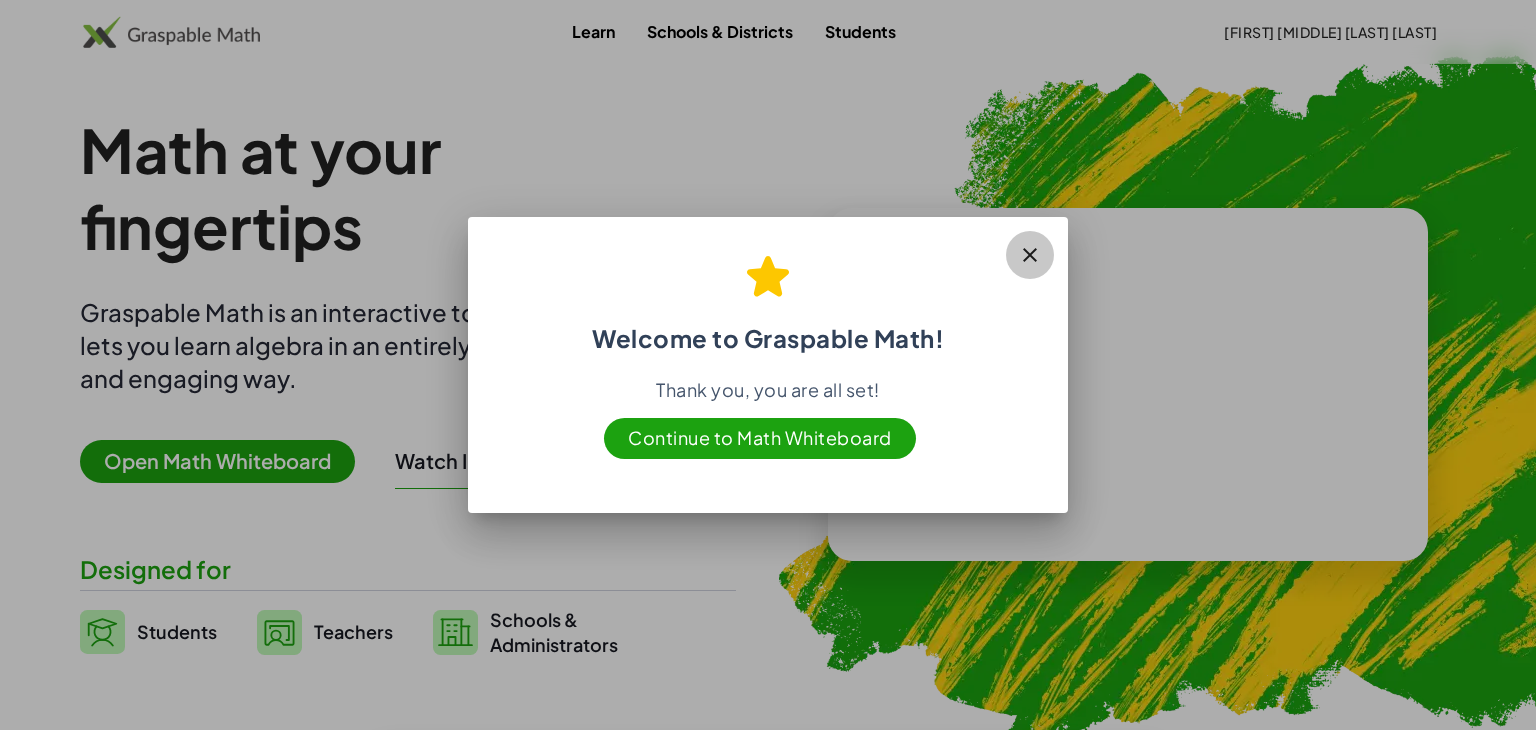 click 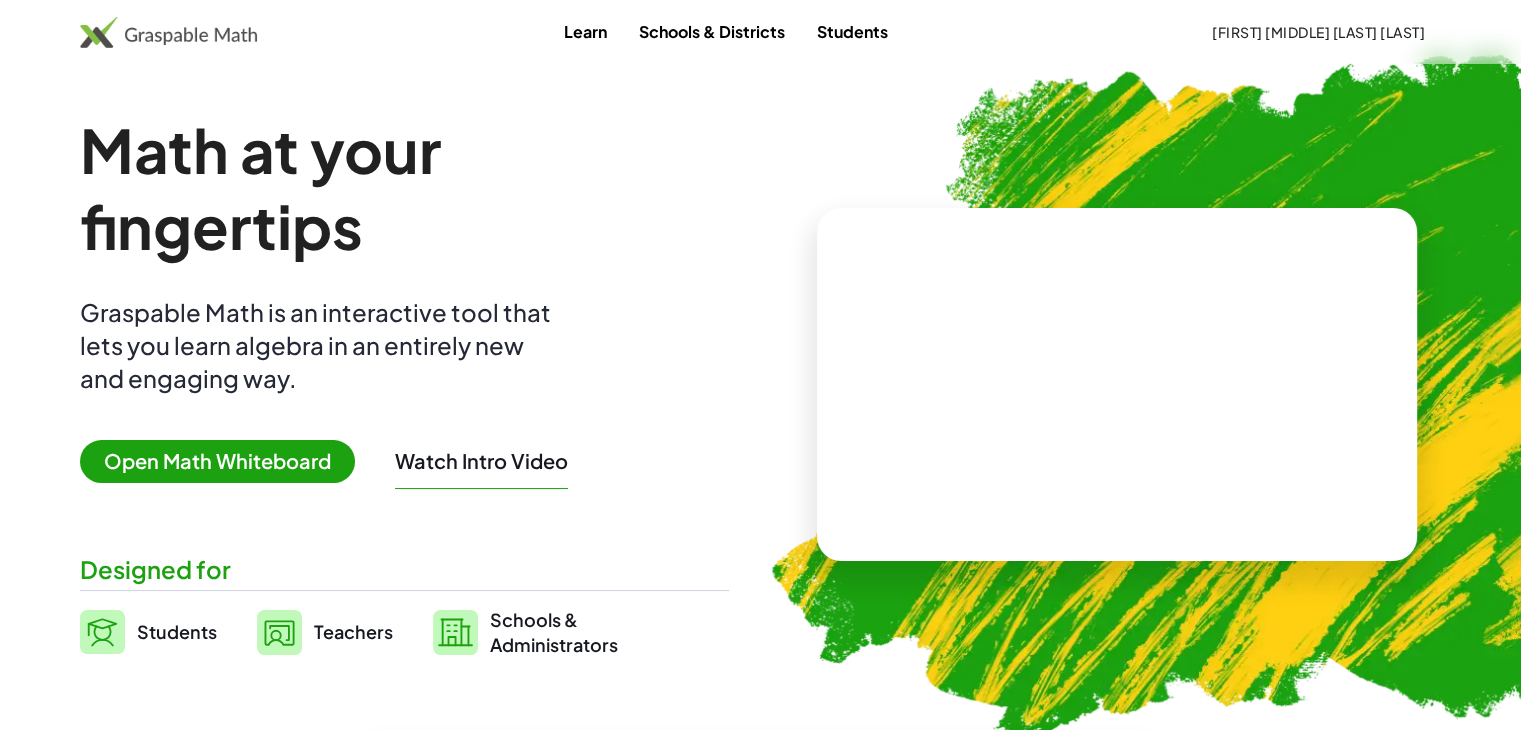 scroll, scrollTop: 100, scrollLeft: 0, axis: vertical 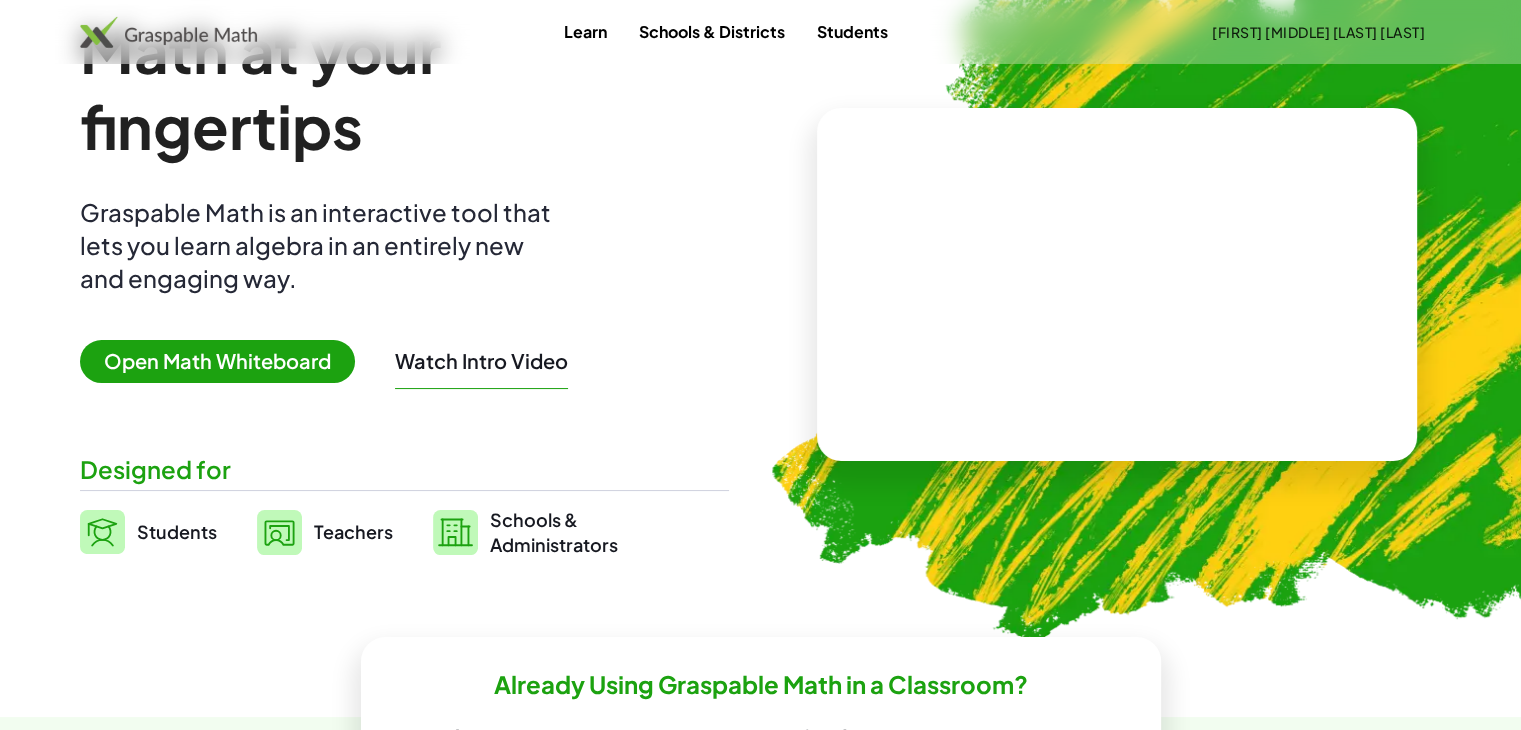 click on "Open Math Whiteboard" at bounding box center [217, 361] 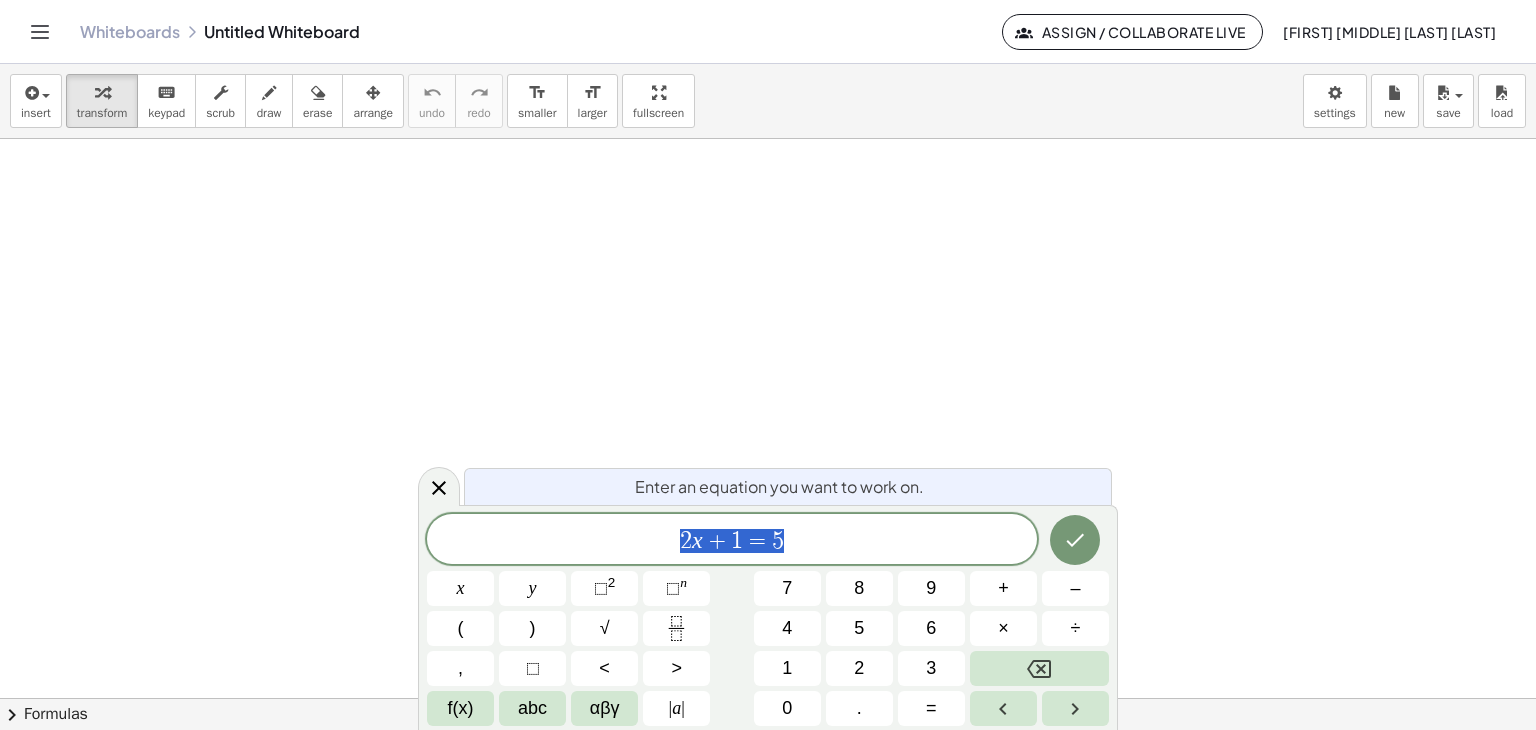 scroll, scrollTop: 0, scrollLeft: 0, axis: both 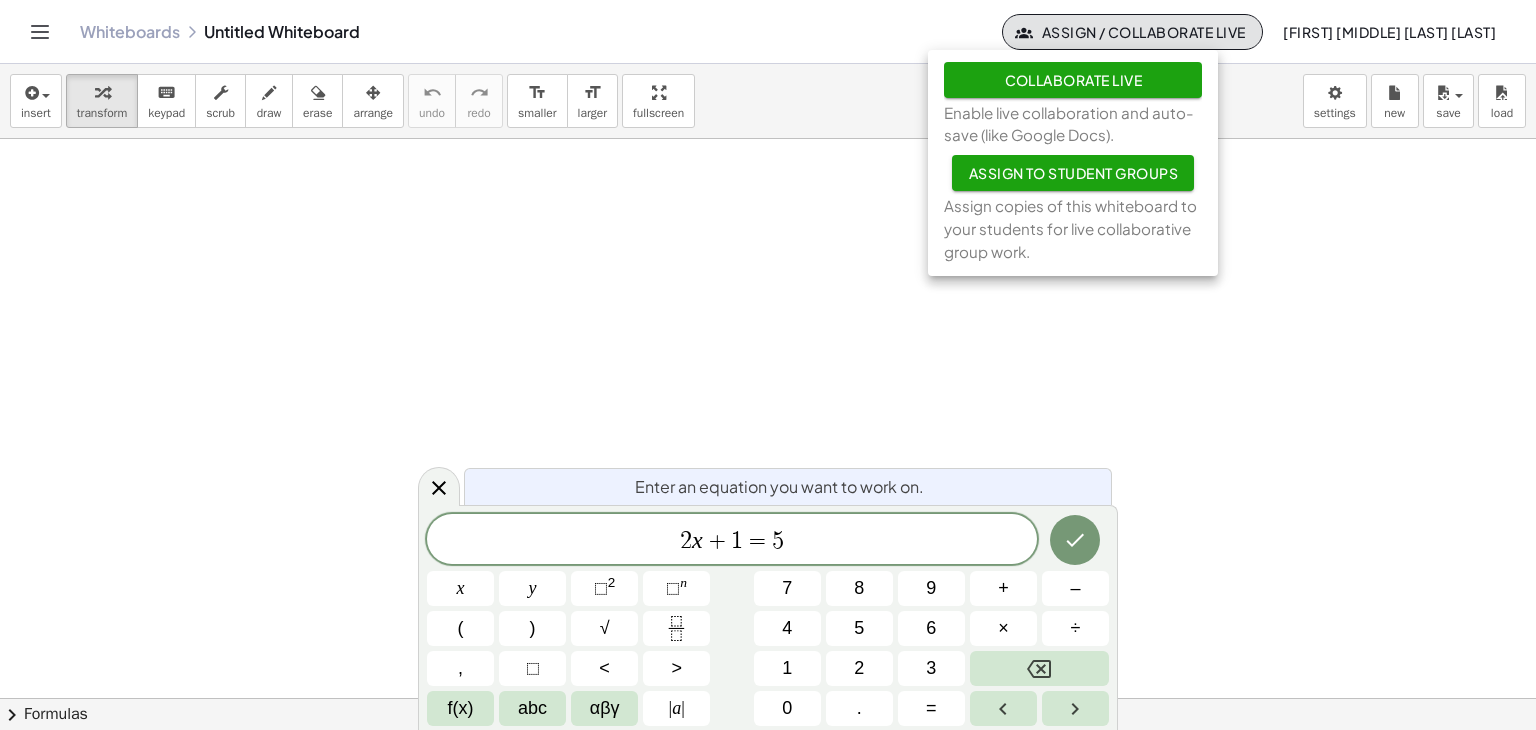 drag, startPoint x: 1461, startPoint y: 273, endPoint x: 1436, endPoint y: 209, distance: 68.70953 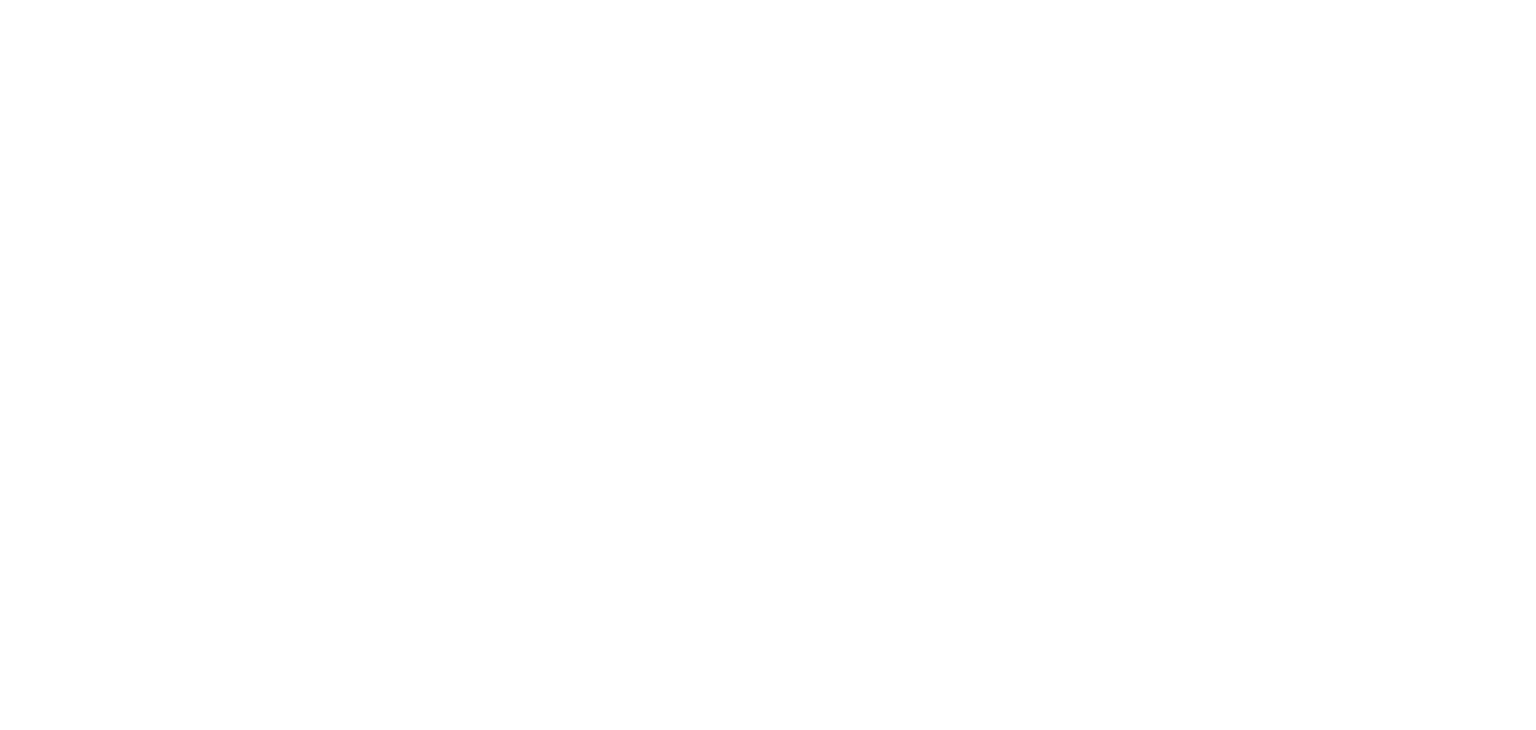 scroll, scrollTop: 0, scrollLeft: 0, axis: both 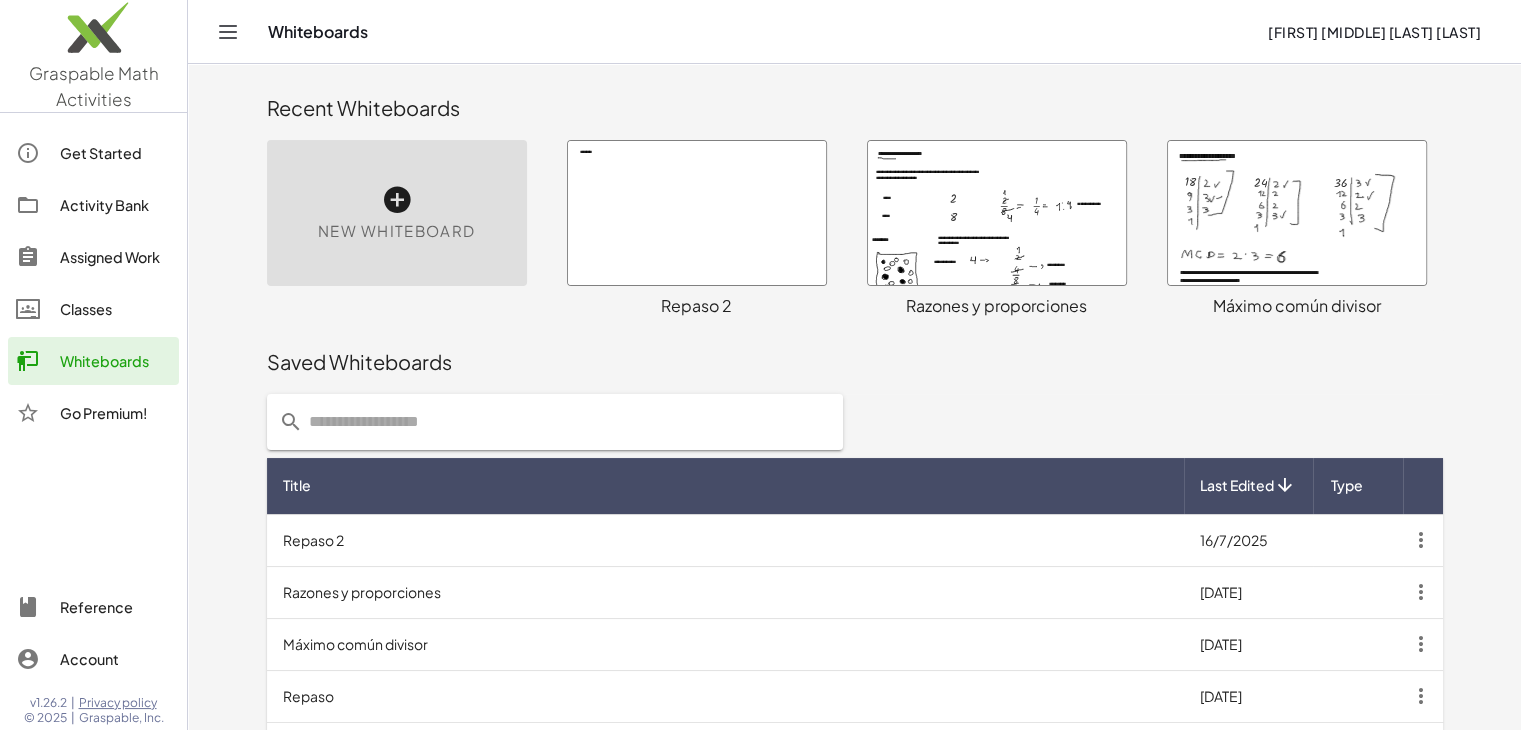 drag, startPoint x: 1212, startPoint y: 219, endPoint x: 1302, endPoint y: 331, distance: 143.6802 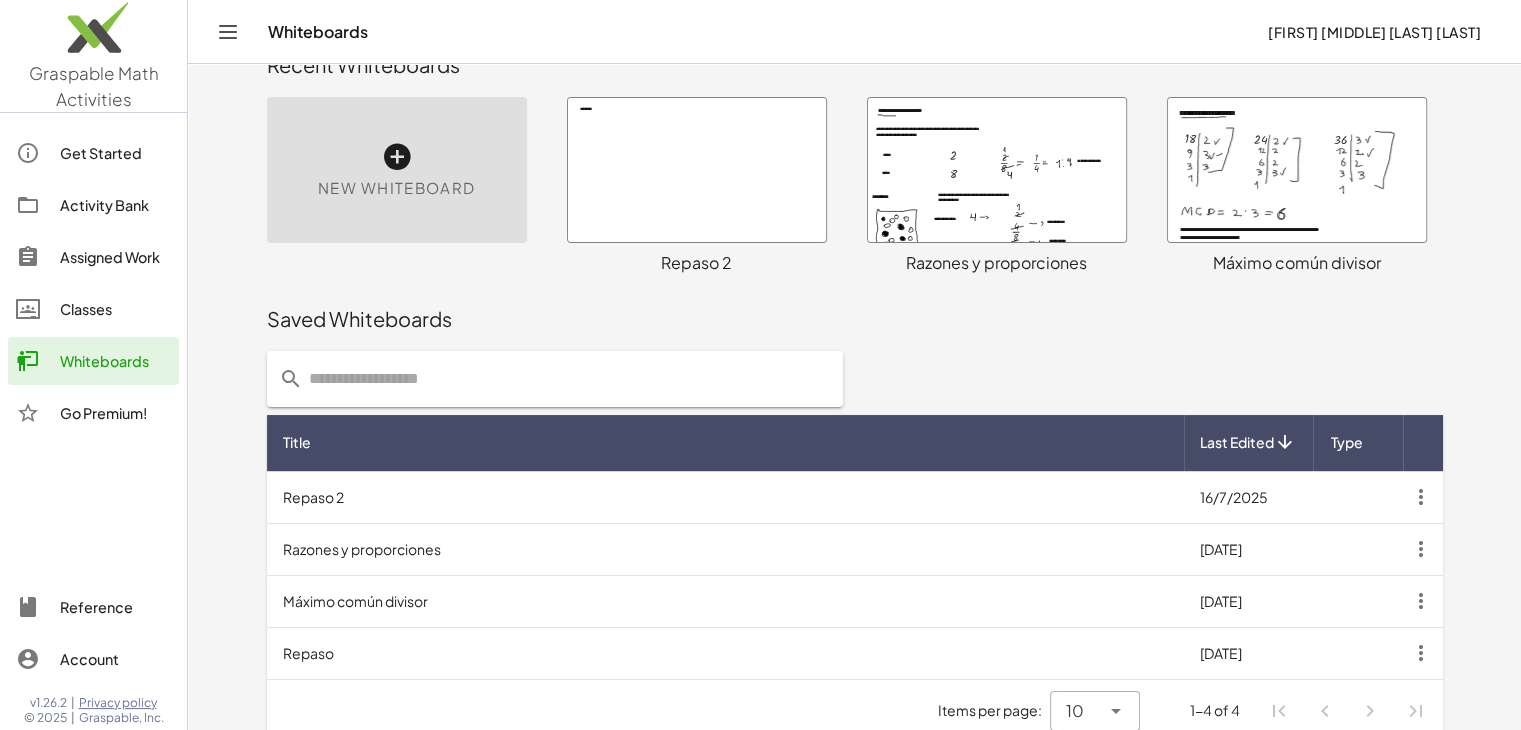 scroll, scrollTop: 67, scrollLeft: 0, axis: vertical 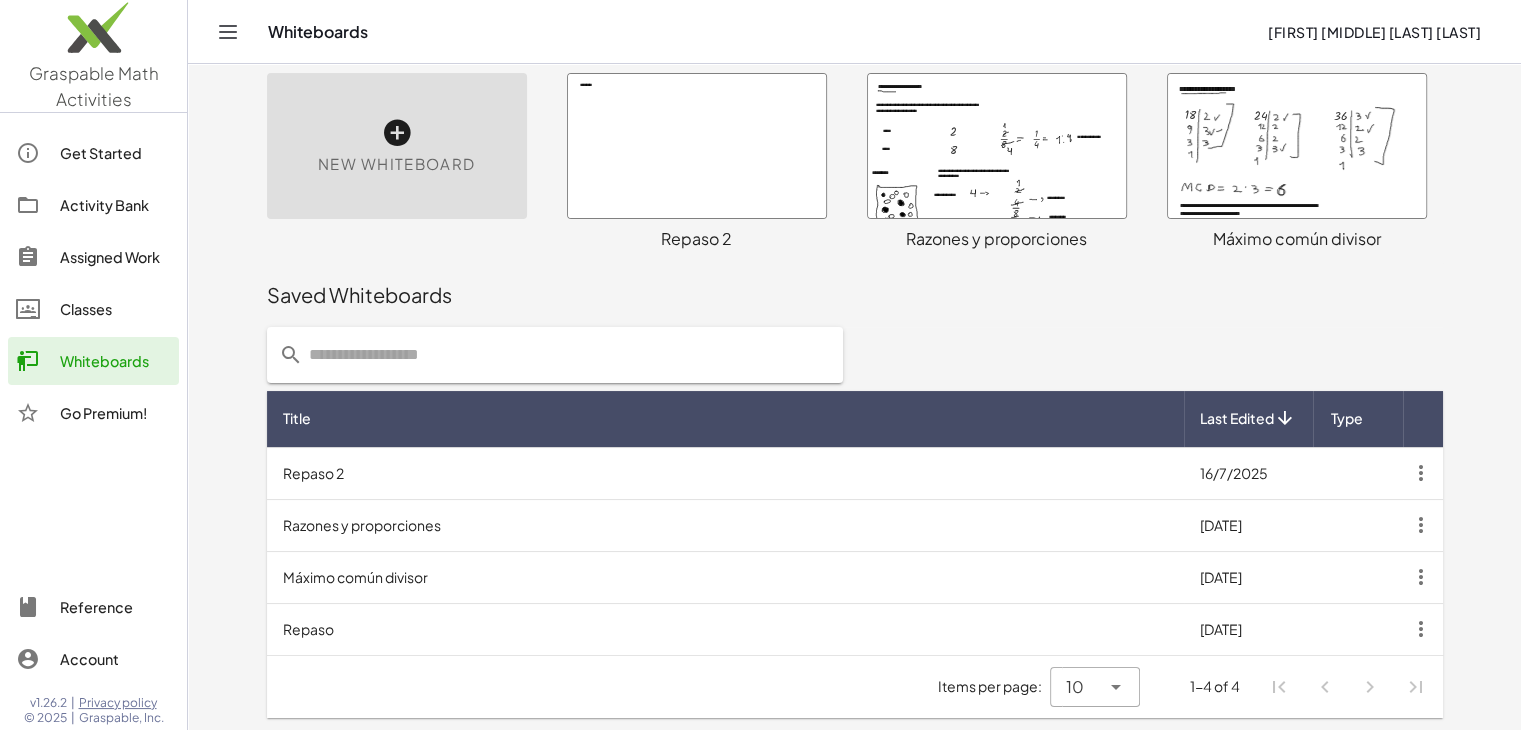 click 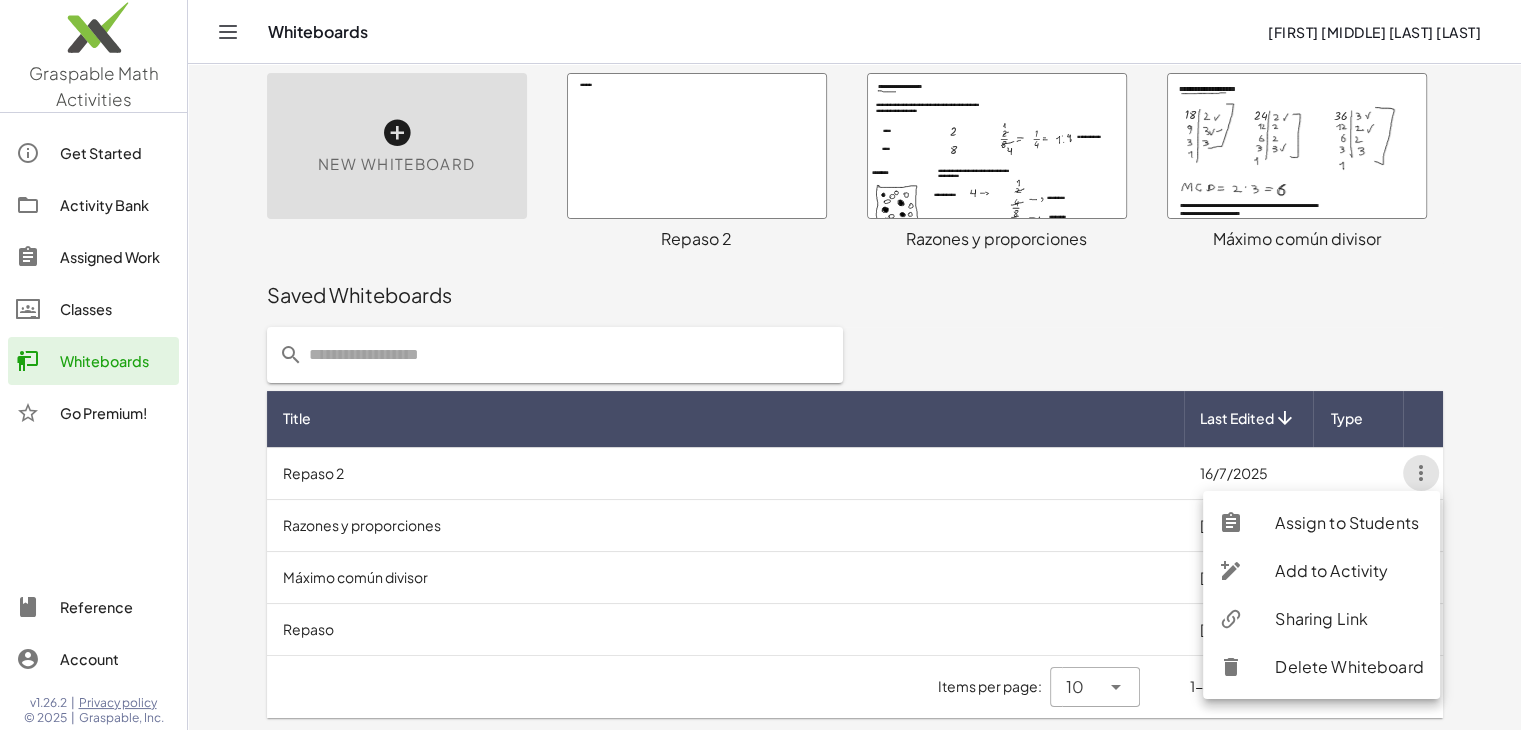 click on "Sharing Link" 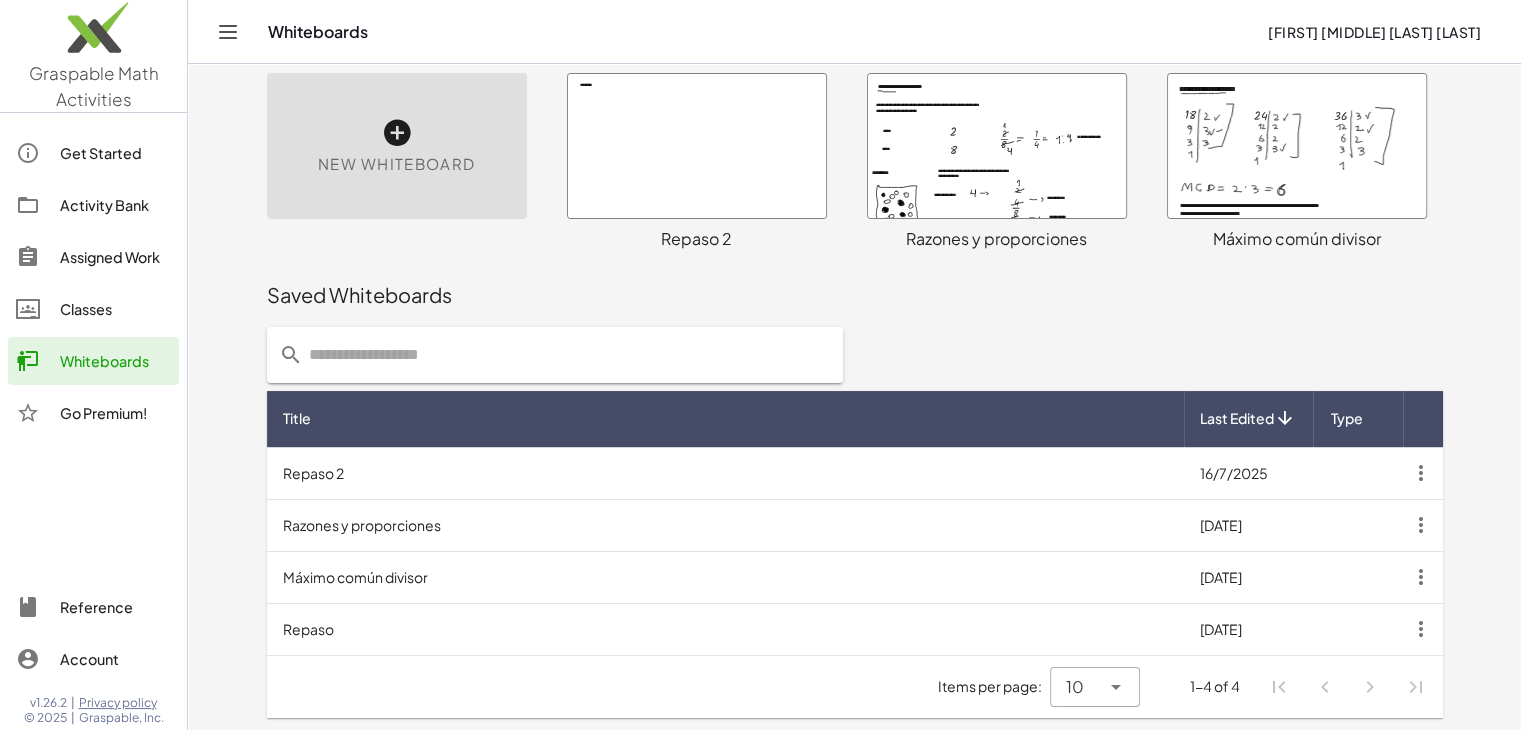 click at bounding box center (697, 146) 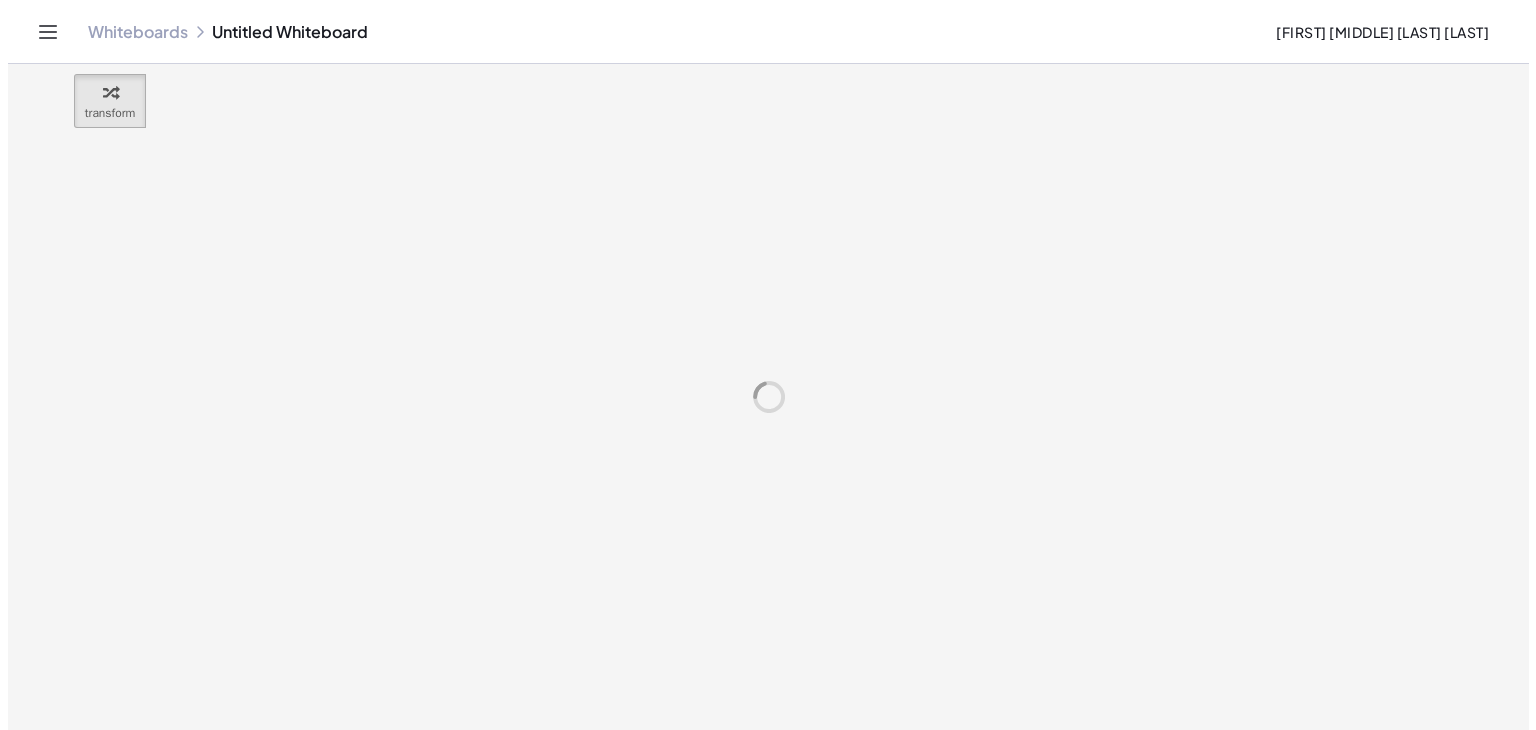 scroll, scrollTop: 0, scrollLeft: 0, axis: both 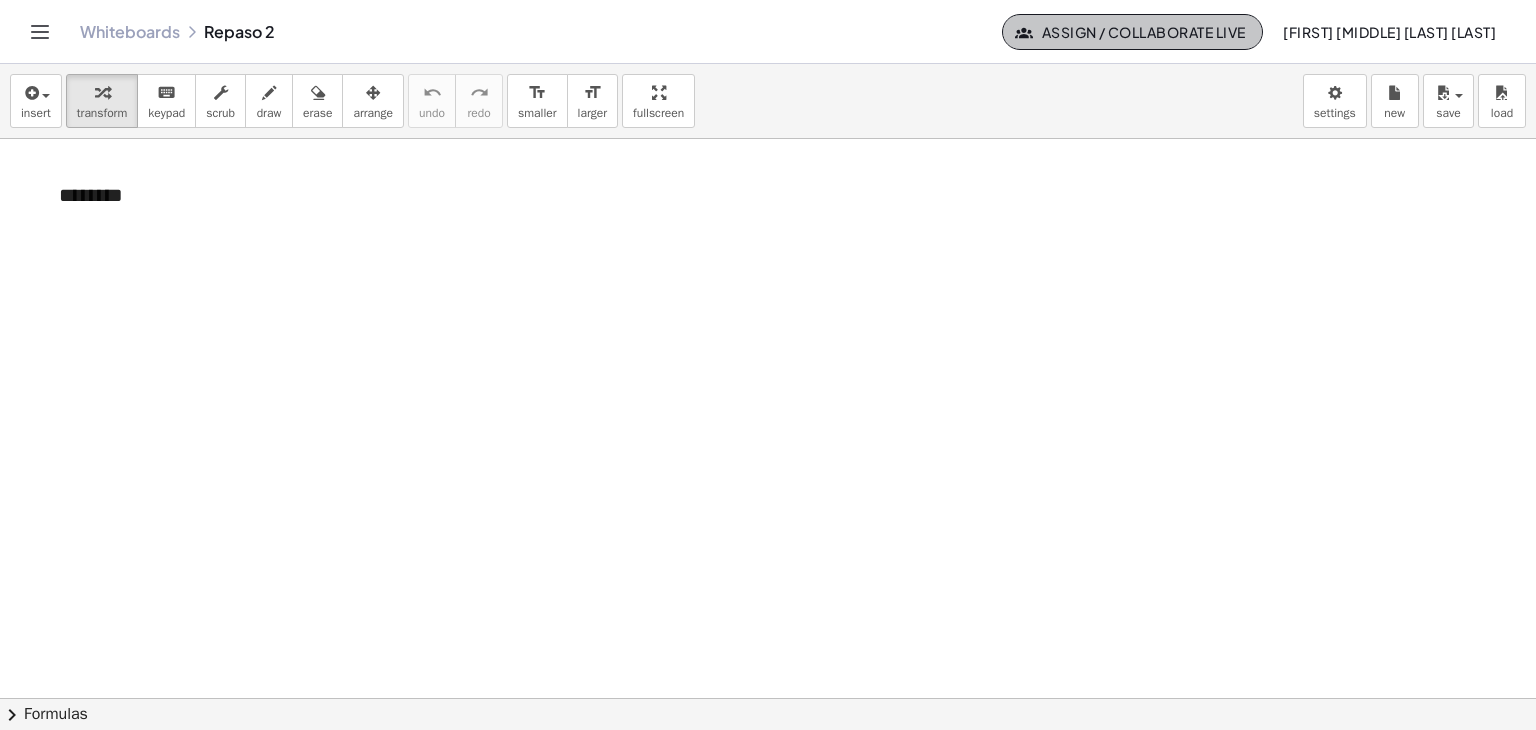 click on "Assign / Collaborate Live" 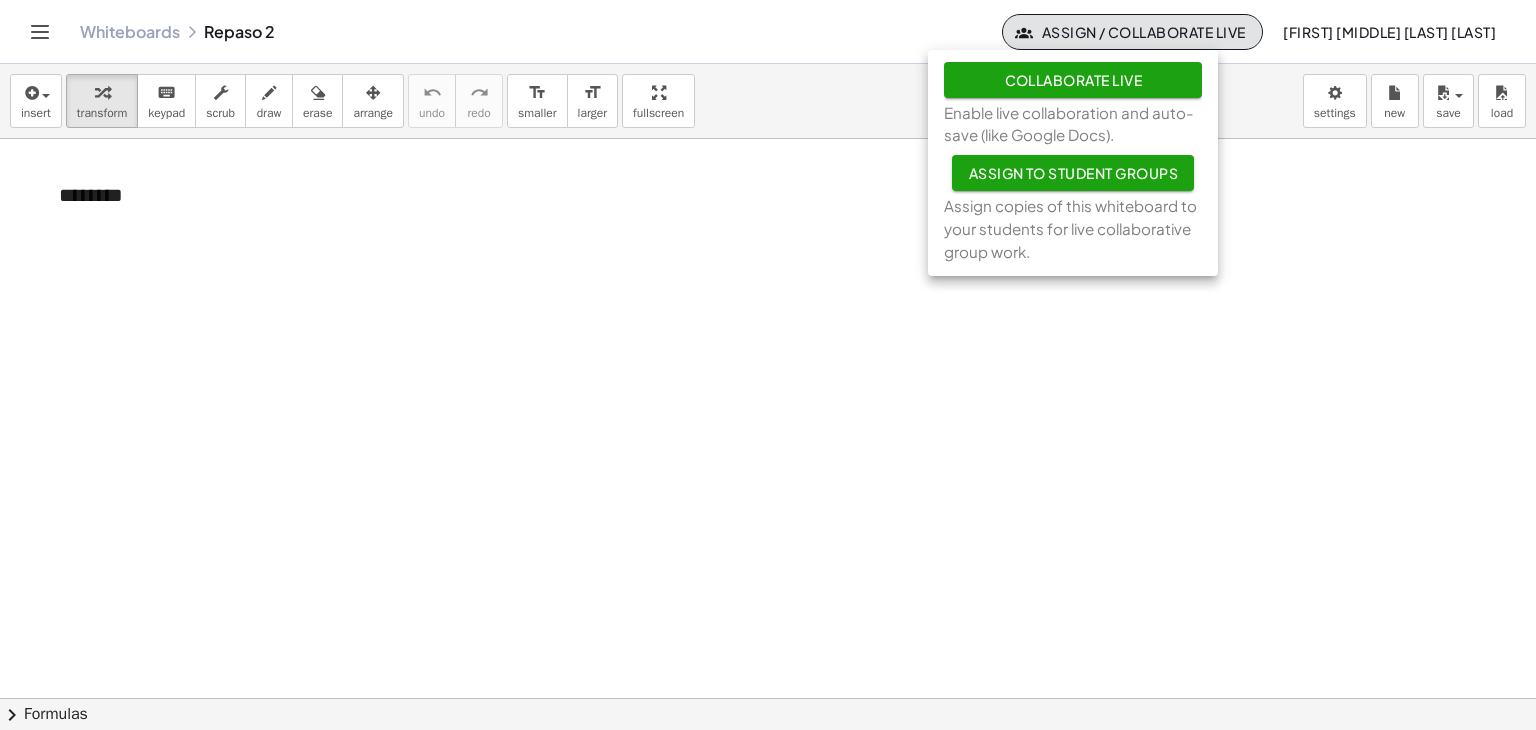 click at bounding box center (768, 698) 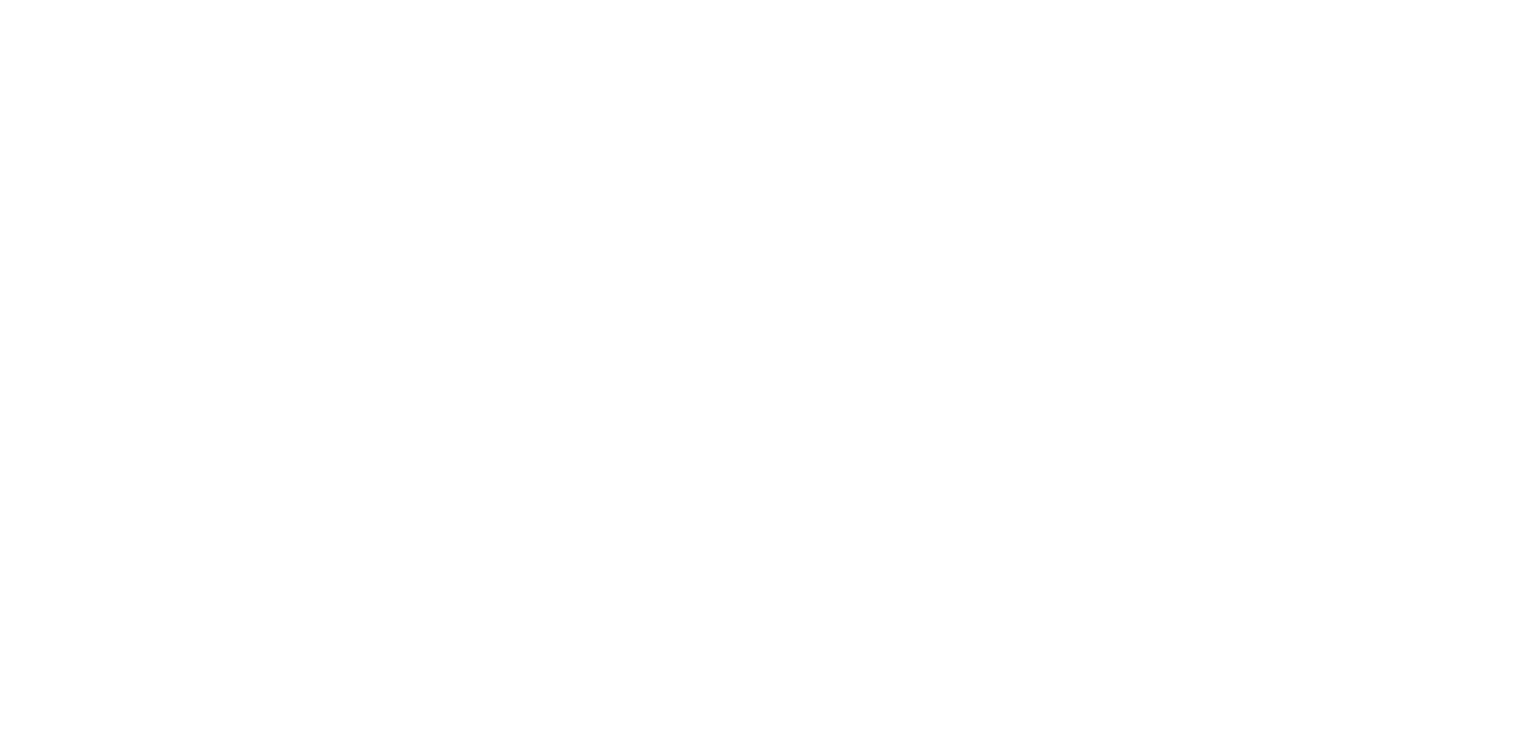scroll, scrollTop: 0, scrollLeft: 0, axis: both 